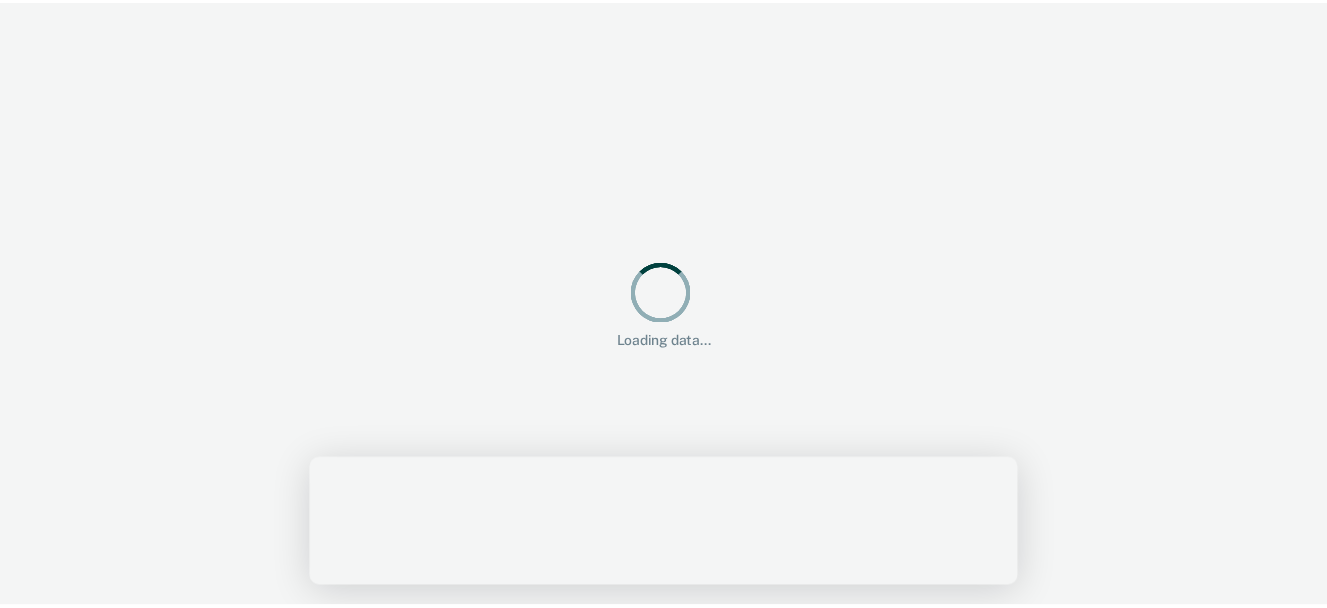 scroll, scrollTop: 0, scrollLeft: 0, axis: both 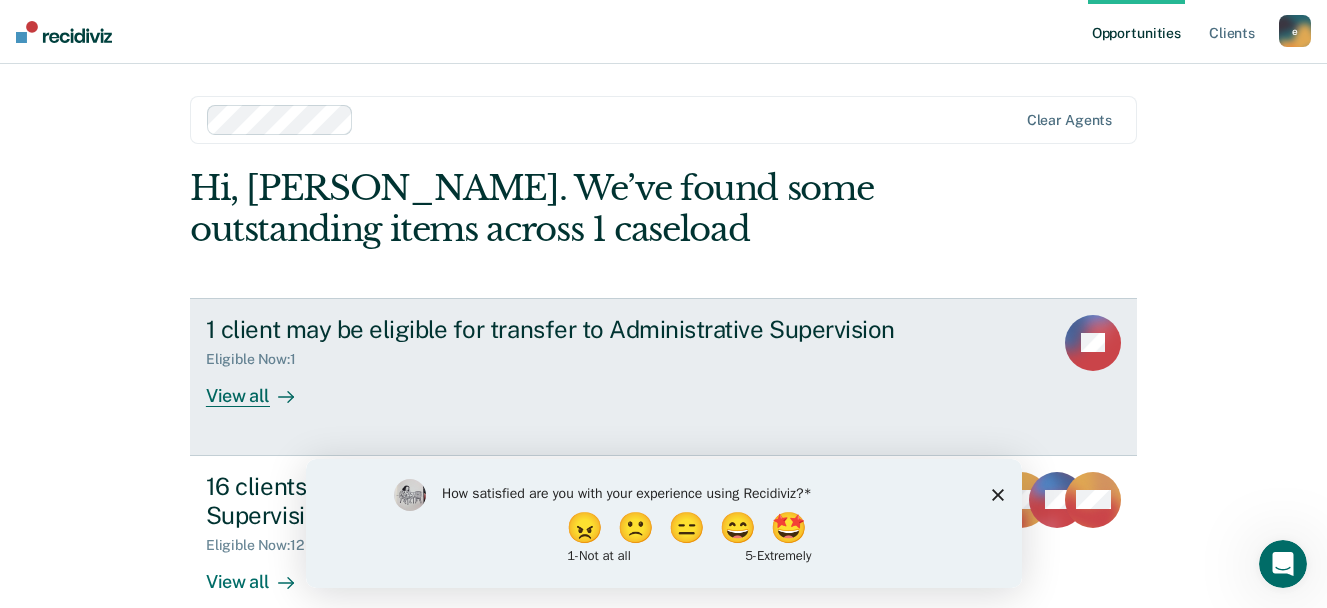 click on "View all" at bounding box center [262, 387] 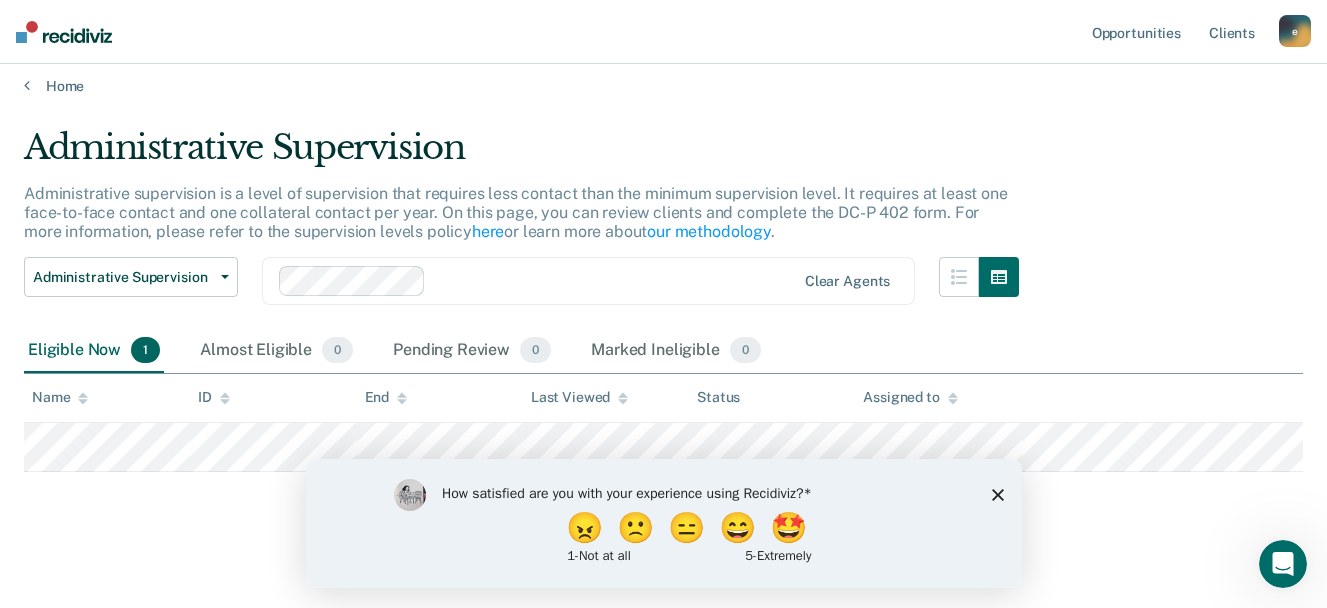 scroll, scrollTop: 19, scrollLeft: 0, axis: vertical 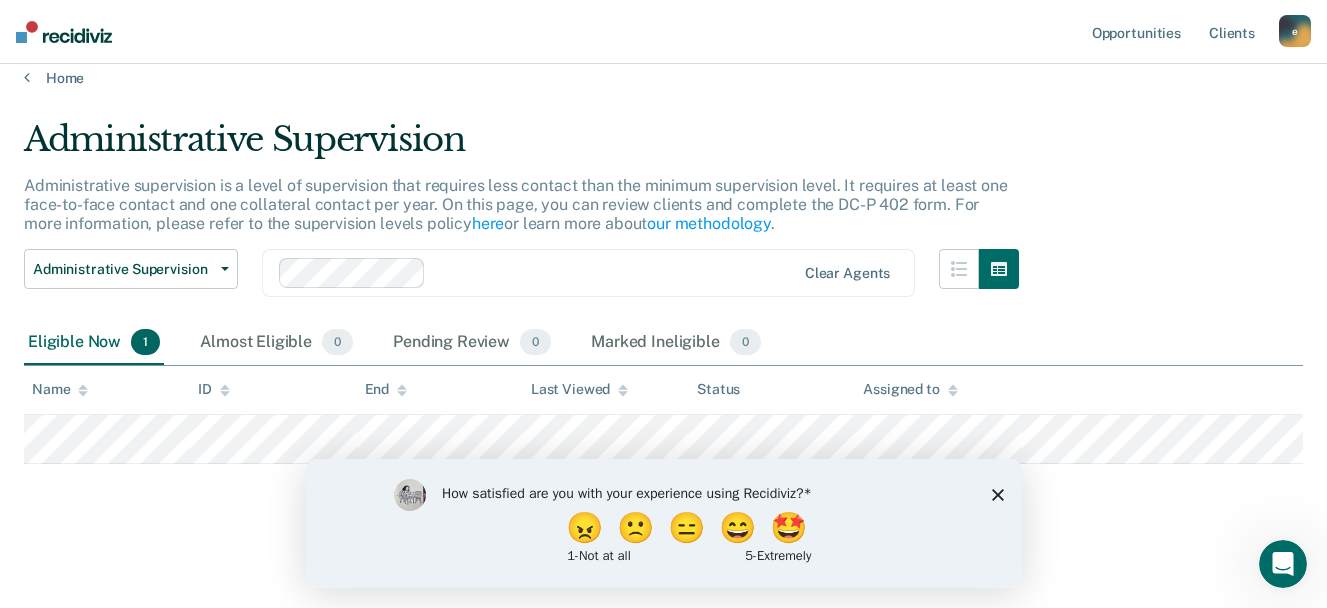 click on "How satisfied are you with your experience using Recidiviz? 😠 🙁 😑 😄 🤩 1  -  Not at all 5  -  Extremely" at bounding box center (663, 522) 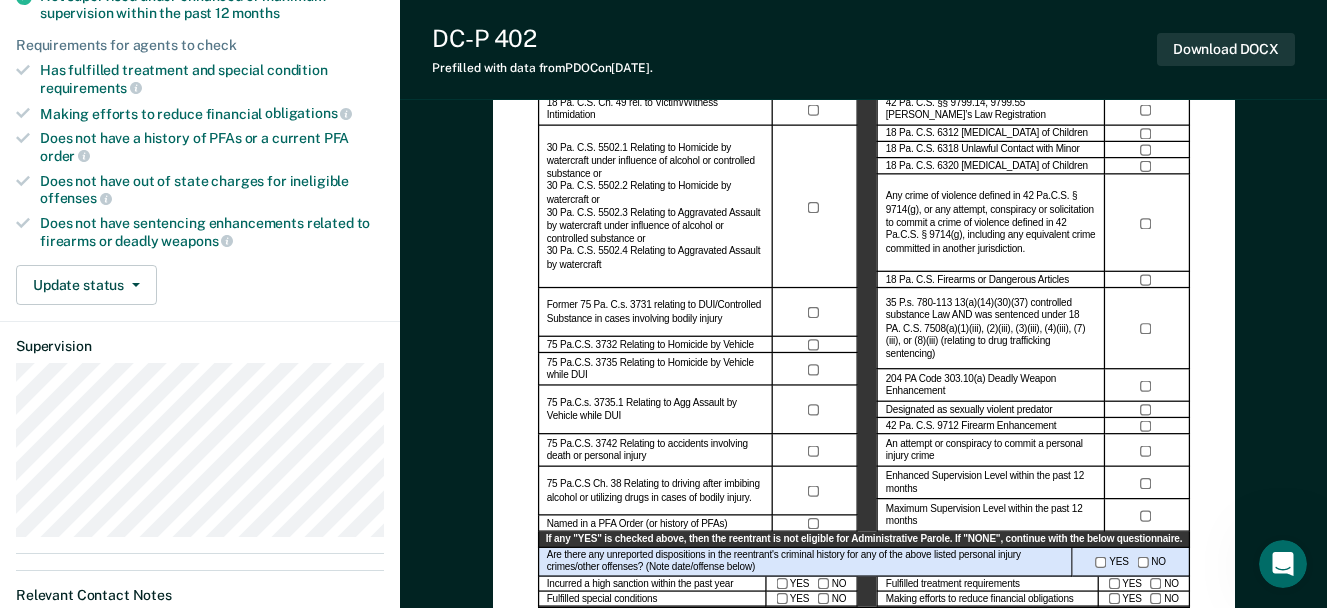 scroll, scrollTop: 0, scrollLeft: 0, axis: both 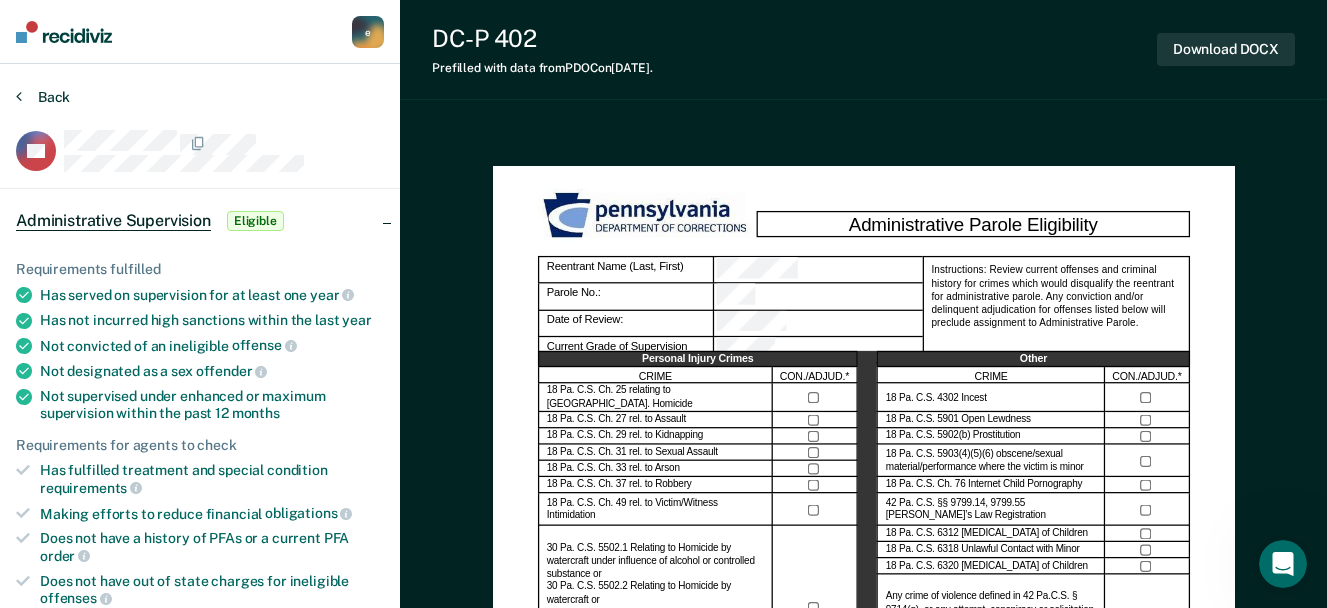 click on "Back" at bounding box center [43, 97] 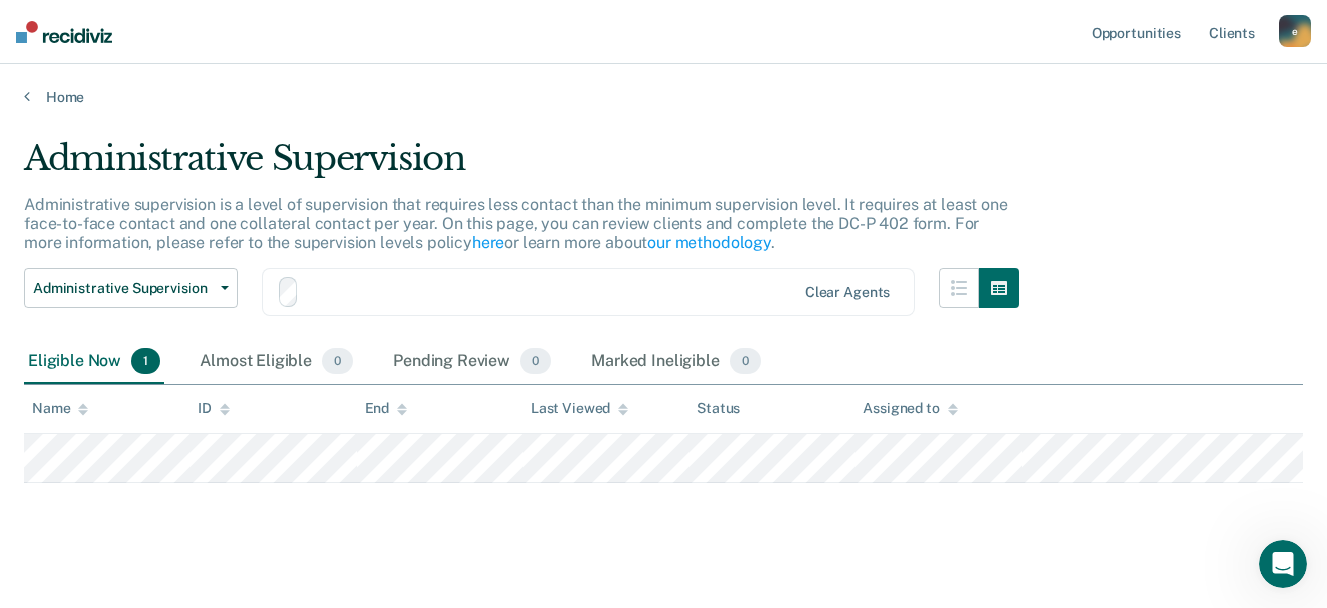 scroll, scrollTop: 19, scrollLeft: 0, axis: vertical 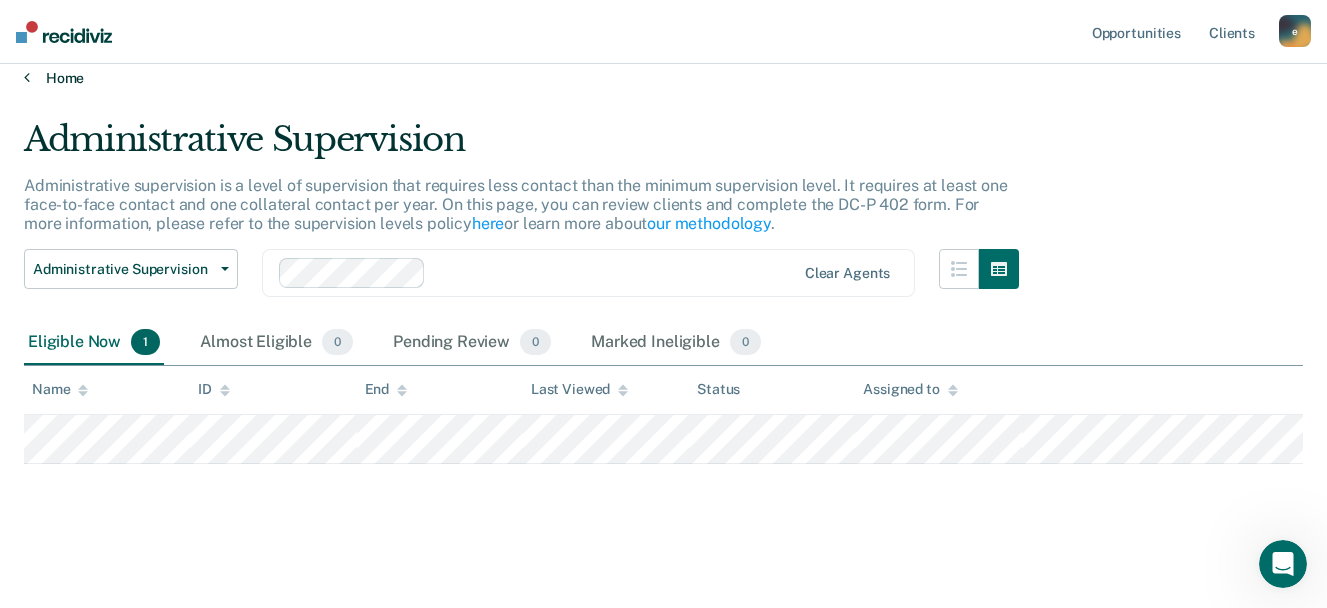 click on "Home" at bounding box center [663, 78] 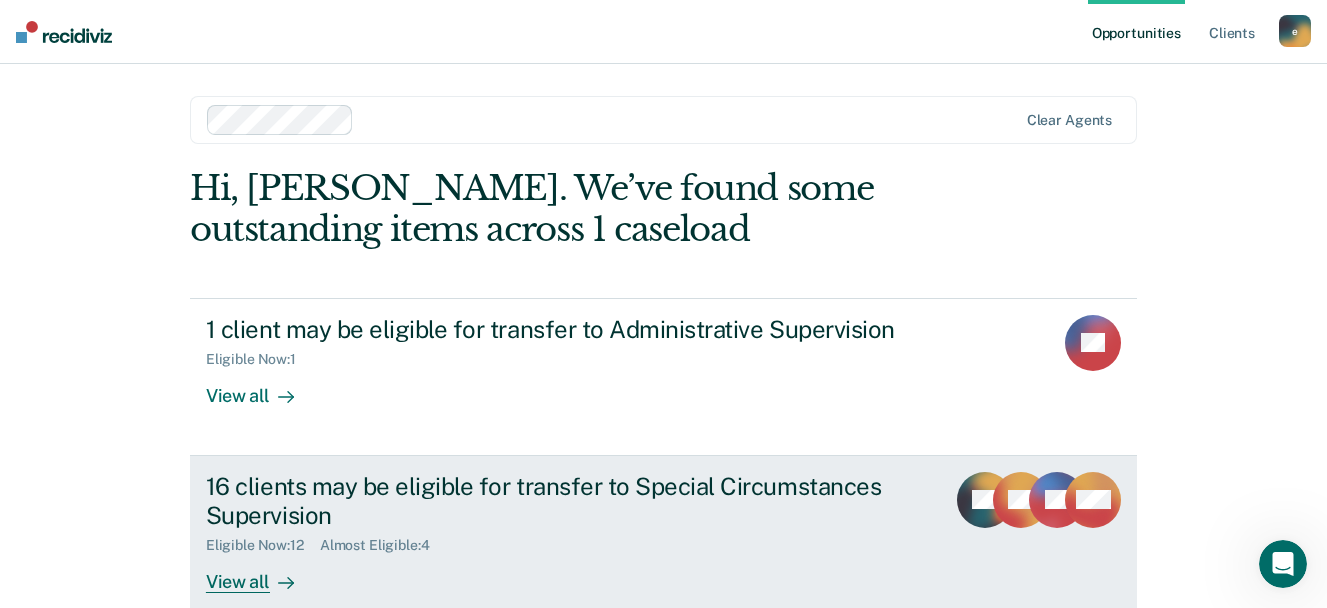 click on "View all" at bounding box center (262, 573) 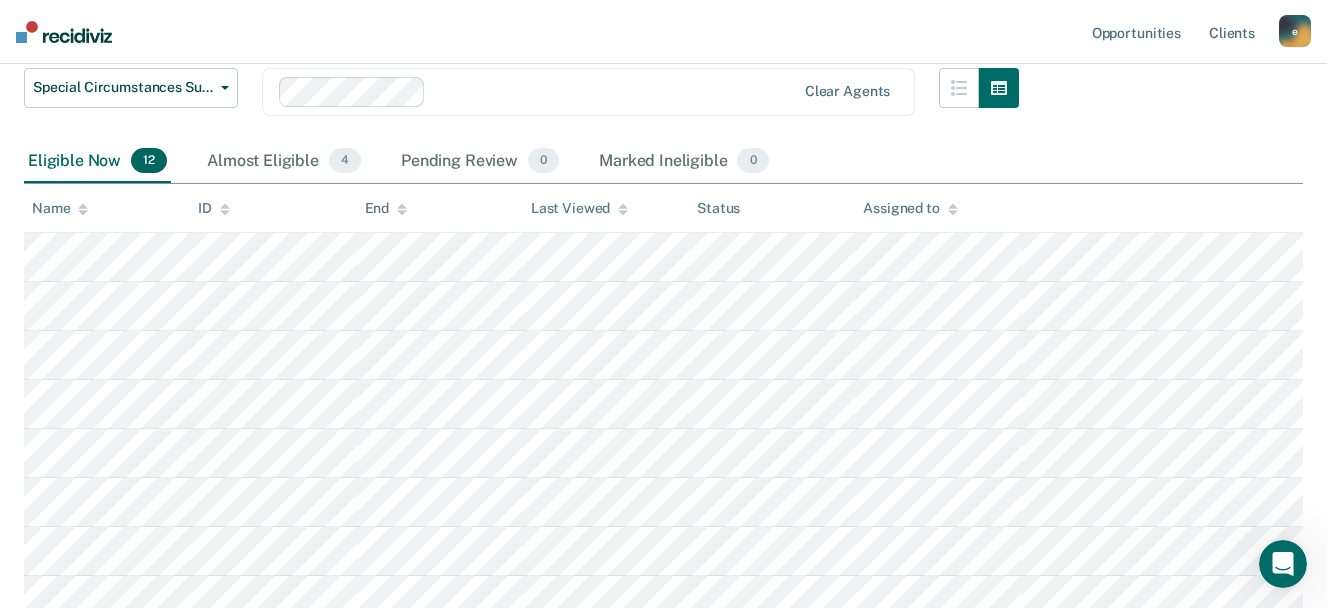 scroll, scrollTop: 300, scrollLeft: 0, axis: vertical 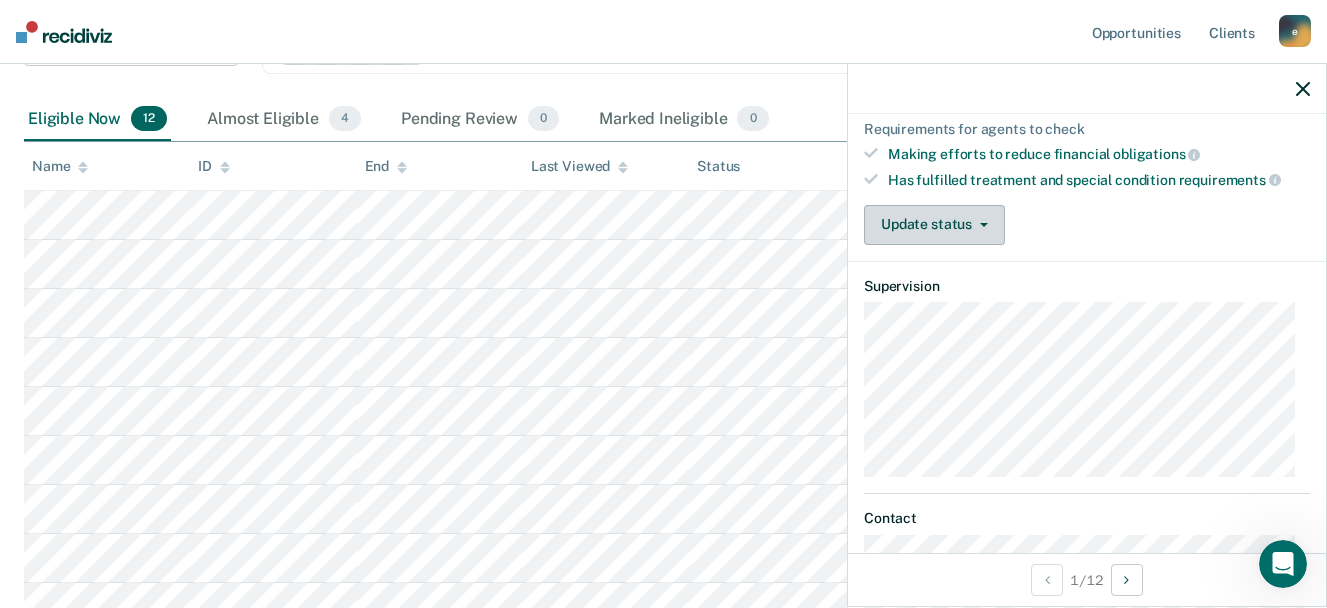 click on "Update status" at bounding box center [934, 225] 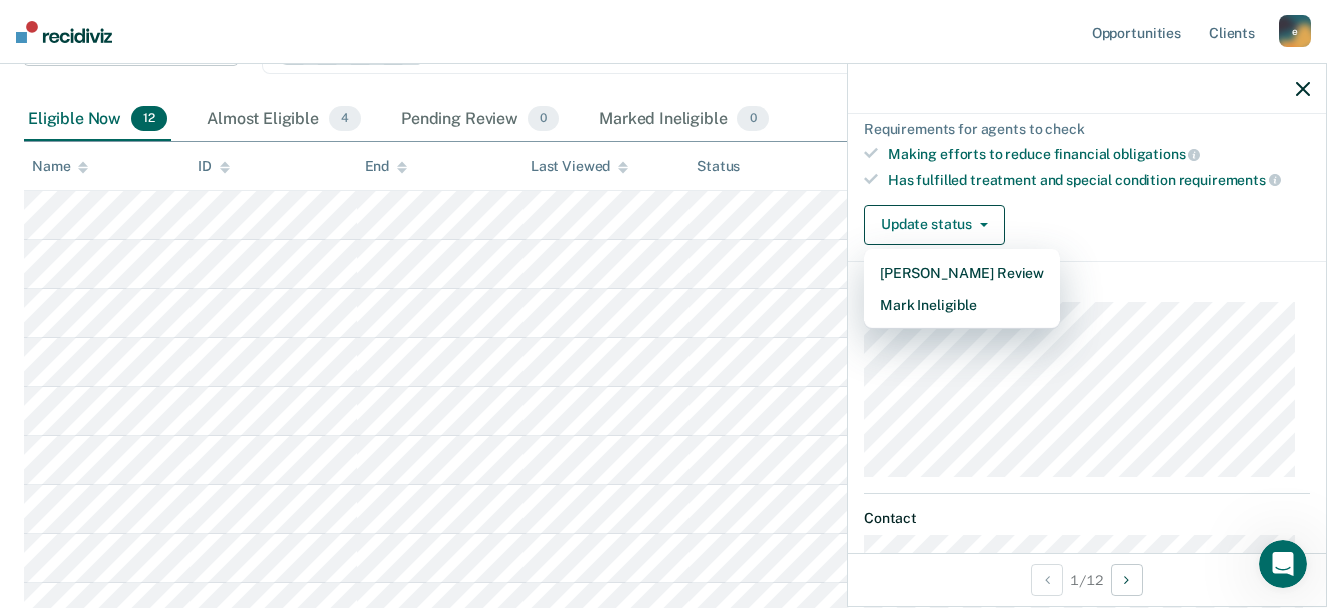 click on "Update status Mark Pending Review Mark Ineligible" at bounding box center (1087, 225) 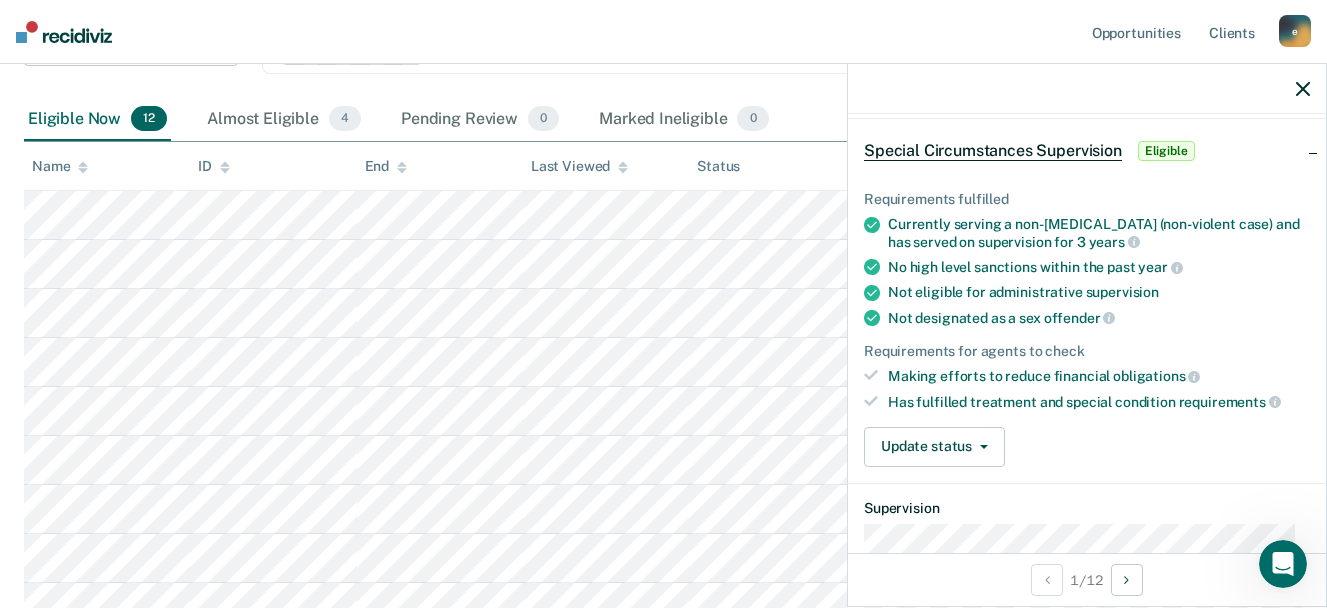 scroll, scrollTop: 23, scrollLeft: 0, axis: vertical 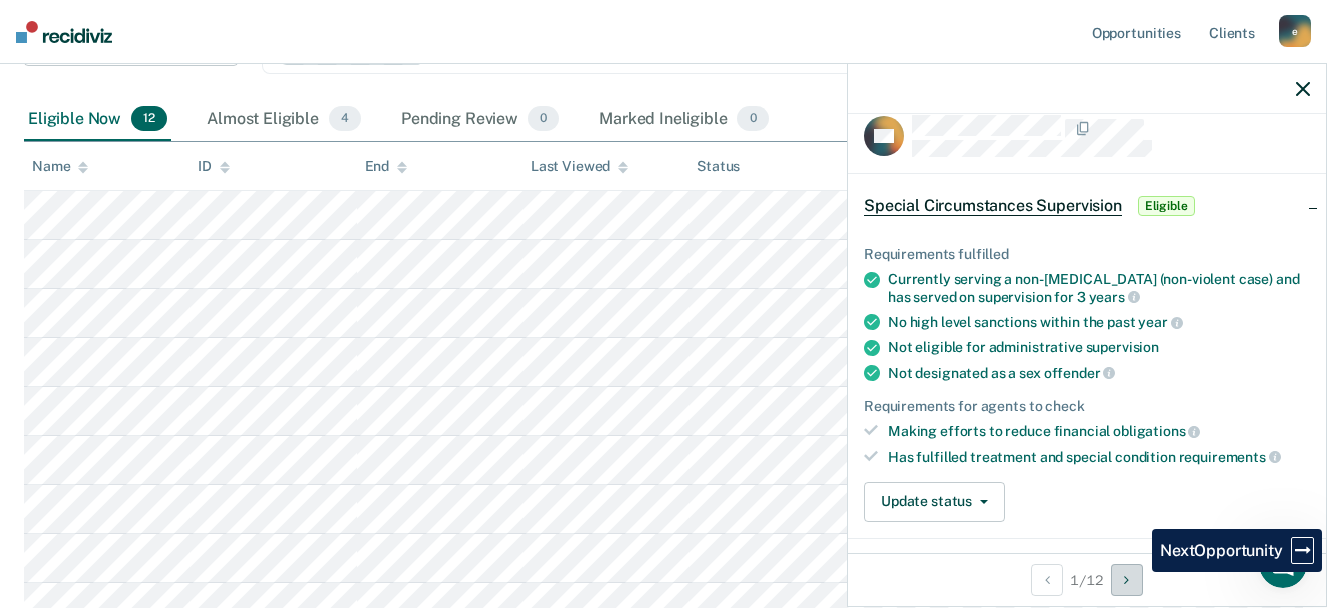 click at bounding box center (1127, 580) 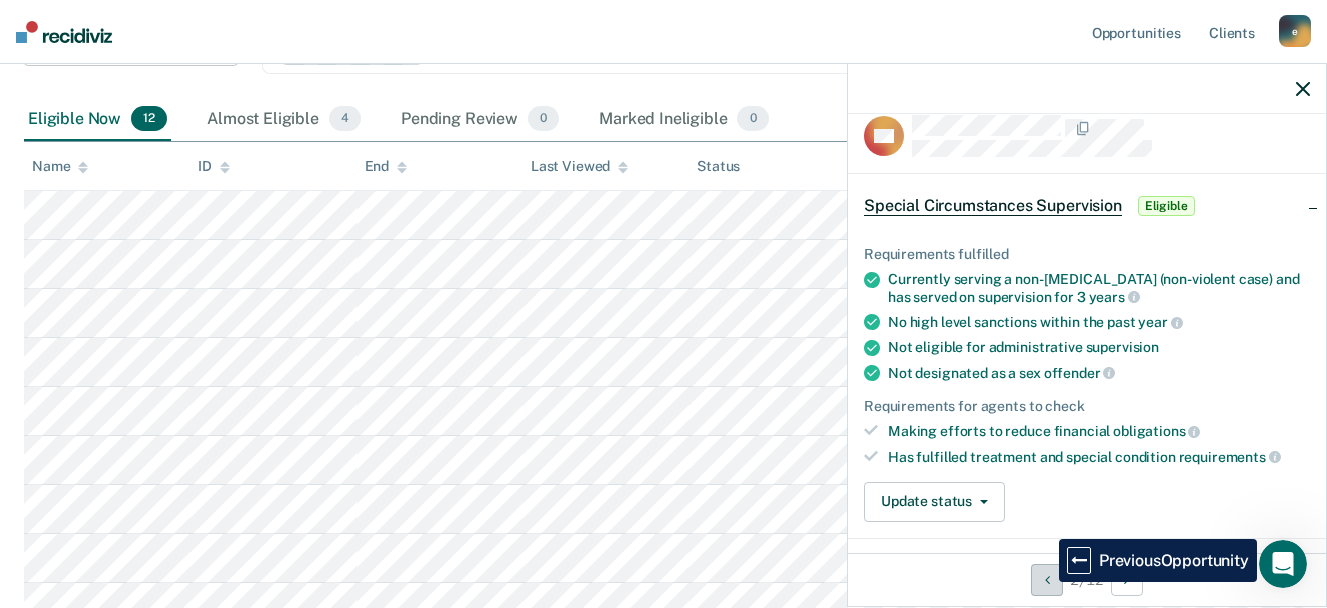 click at bounding box center [1047, 580] 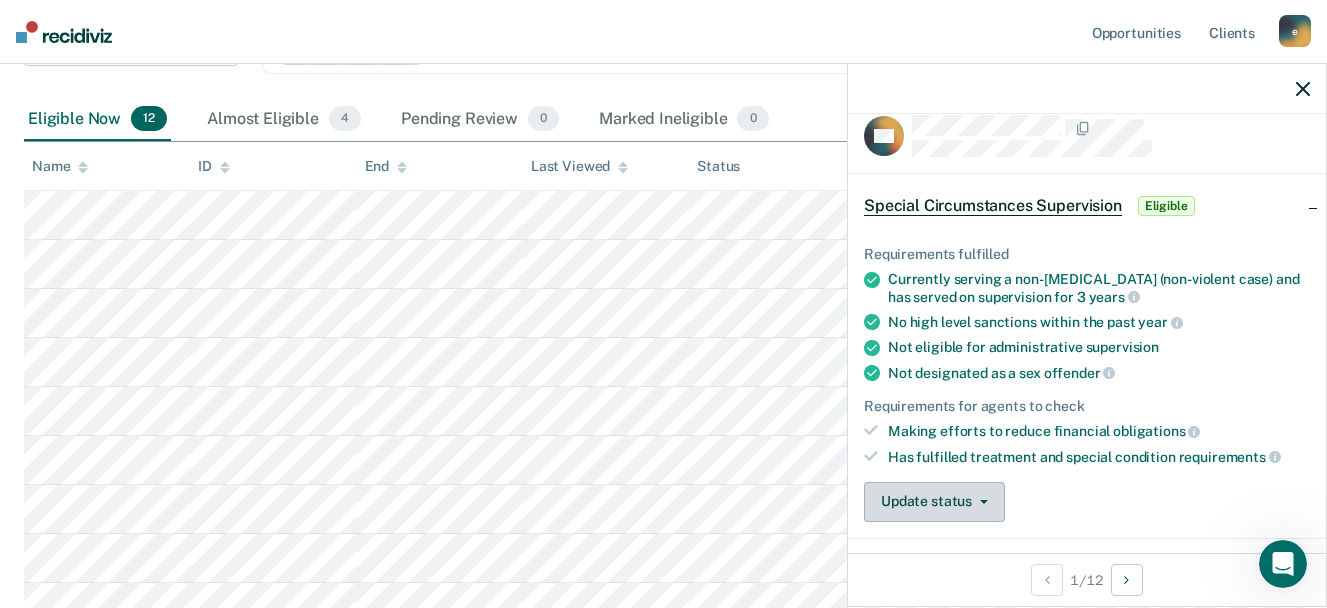click on "Update status" at bounding box center (934, 502) 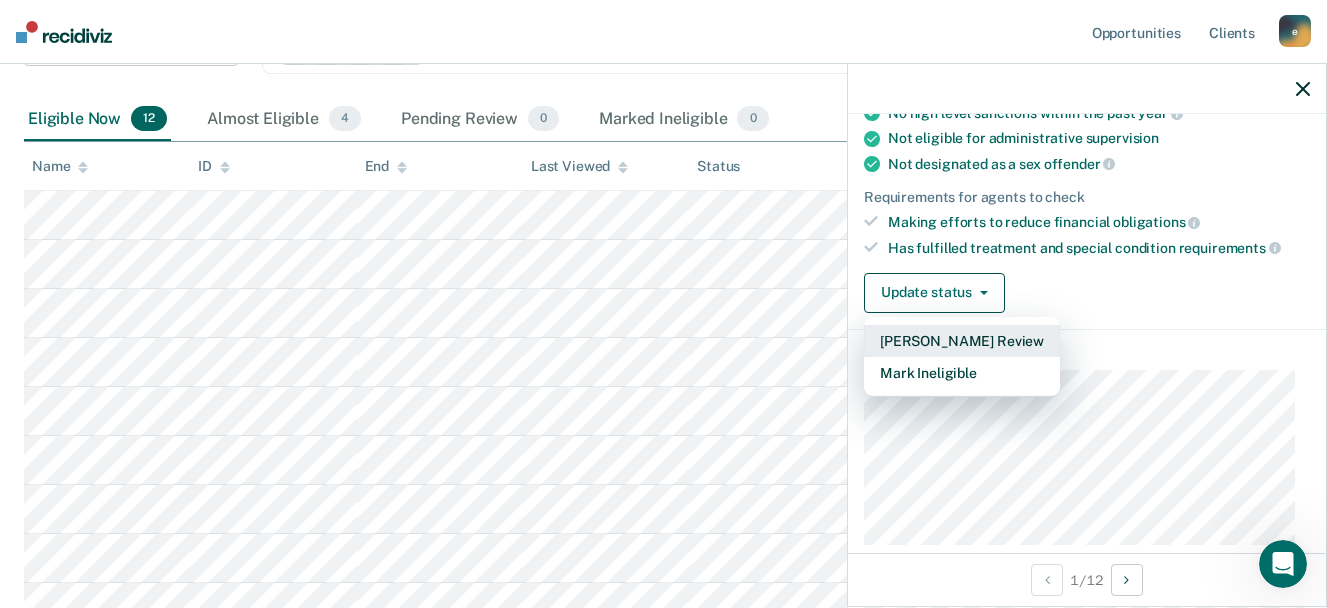 scroll, scrollTop: 233, scrollLeft: 0, axis: vertical 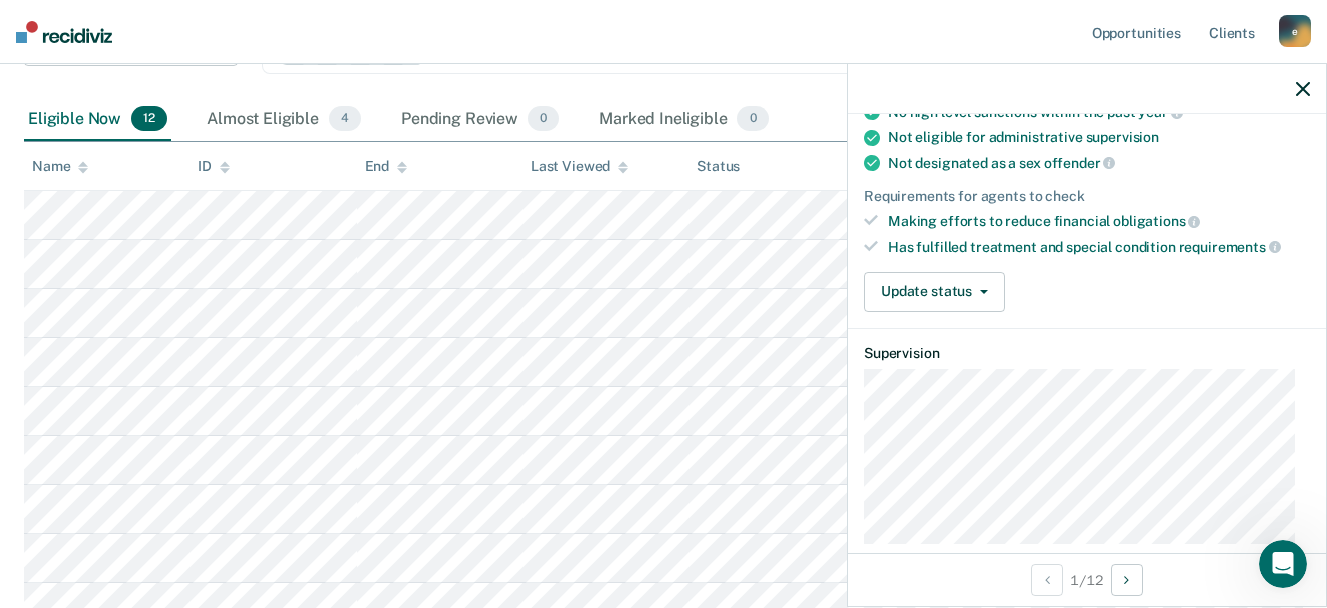 click on "Update status Mark Pending Review Mark Ineligible" at bounding box center (1087, 292) 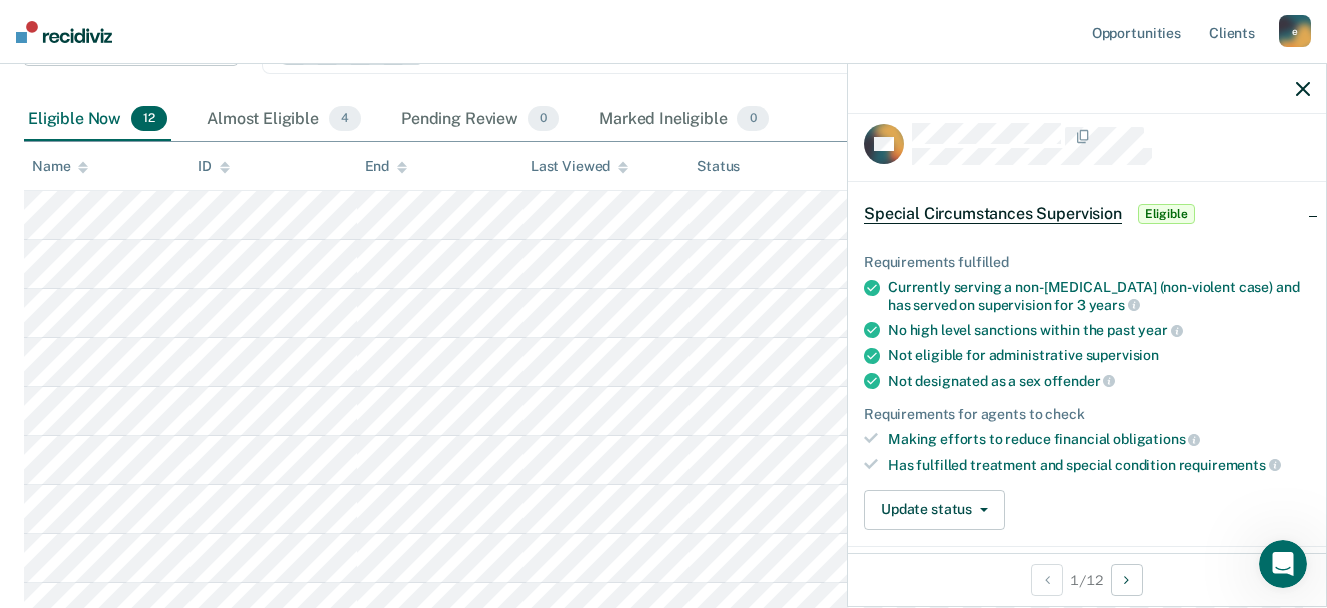 scroll, scrollTop: 0, scrollLeft: 0, axis: both 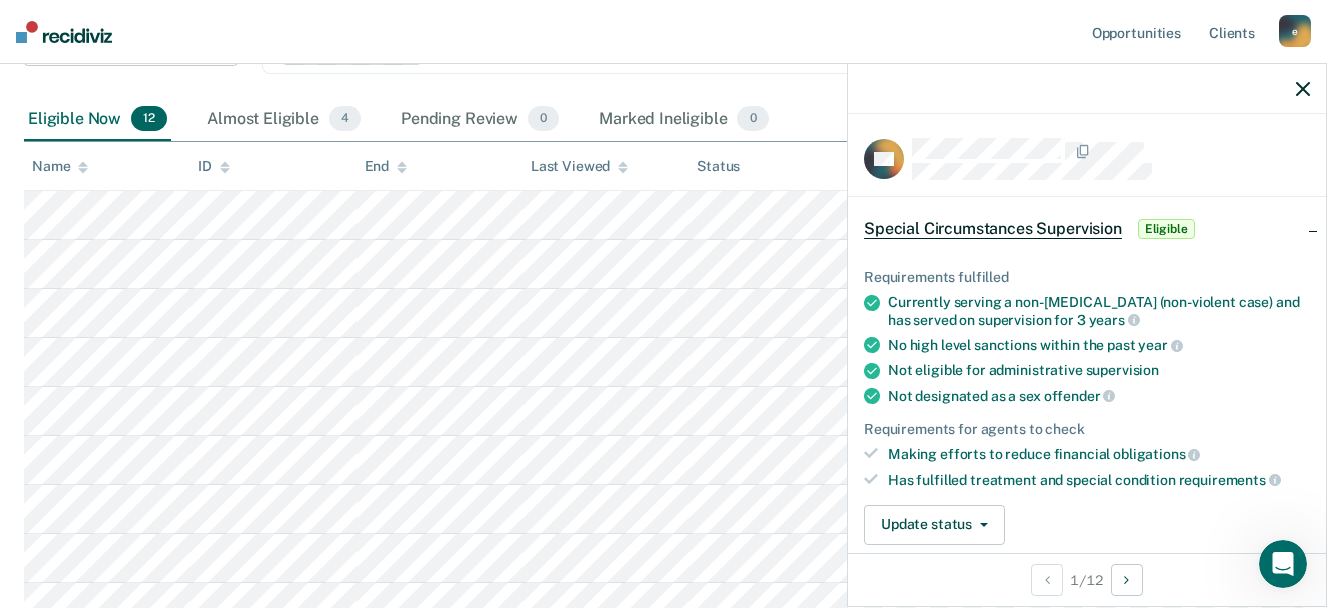 click on "Eligible" at bounding box center (1166, 229) 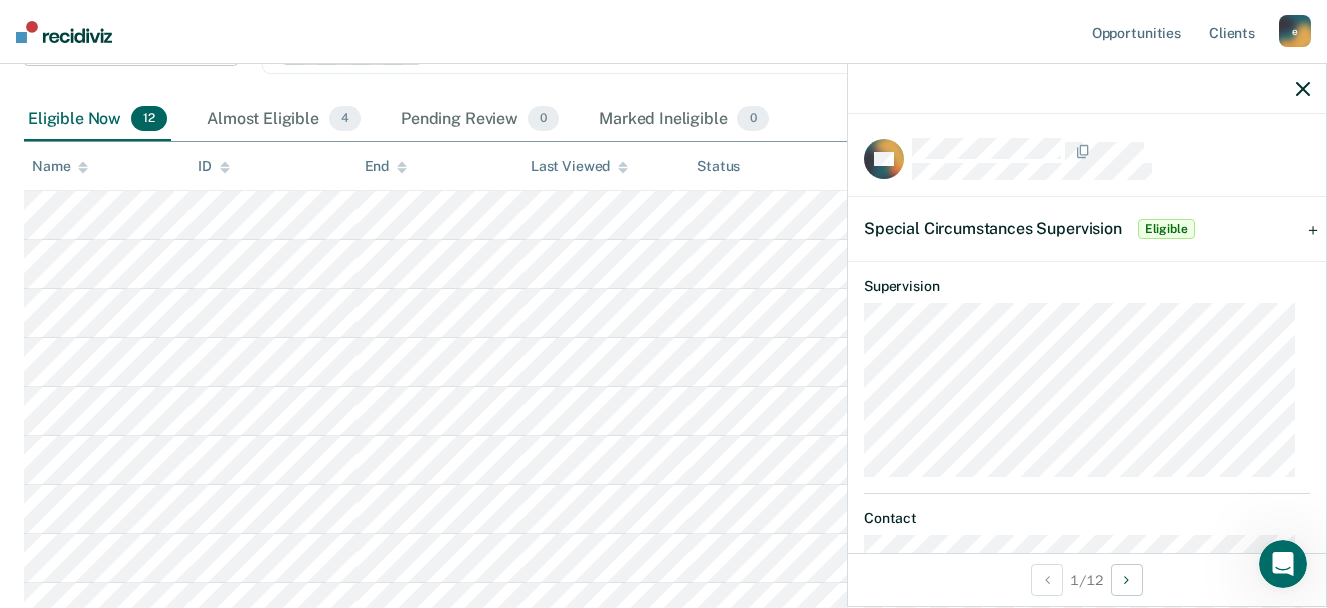 click on "Special Circumstances Supervision Eligible" at bounding box center (1087, 229) 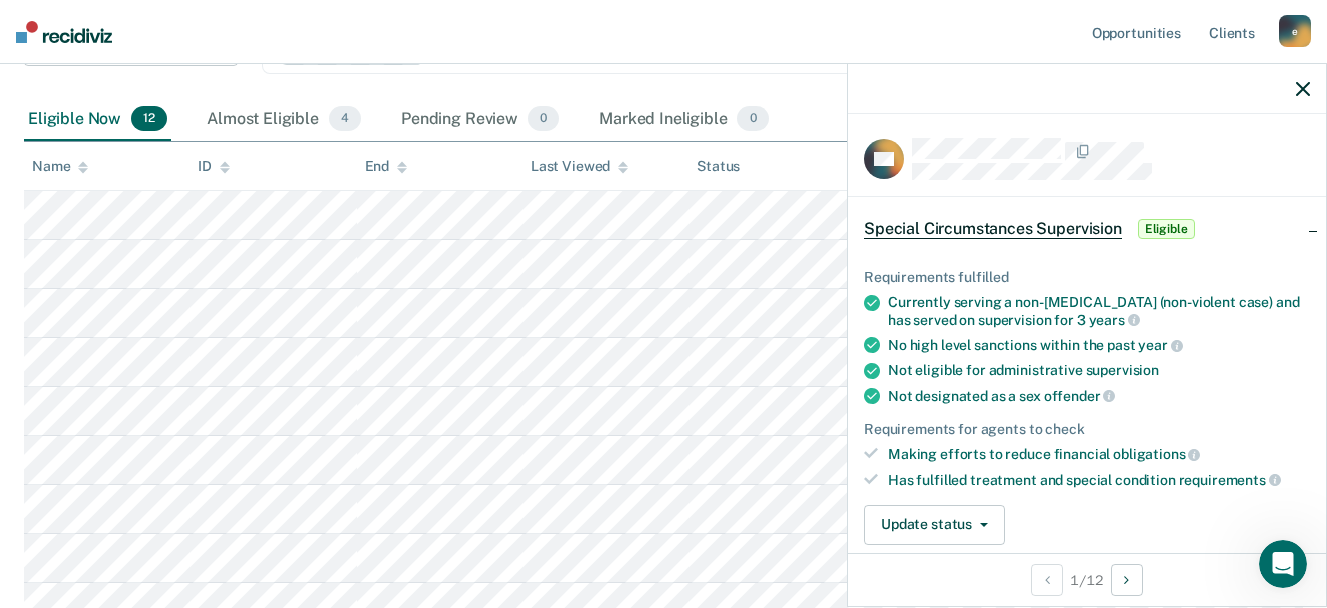 click on "Special Circumstances Supervision Eligible" at bounding box center (1087, 229) 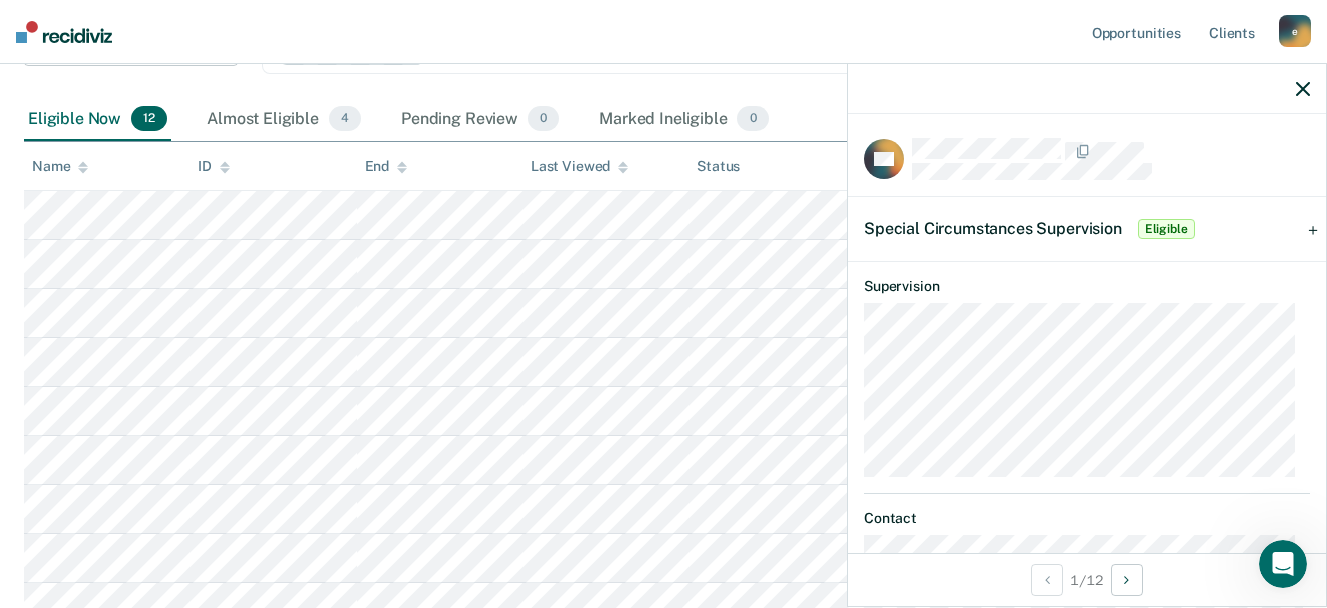 click on "Special Circumstances Supervision Eligible" at bounding box center [1087, 229] 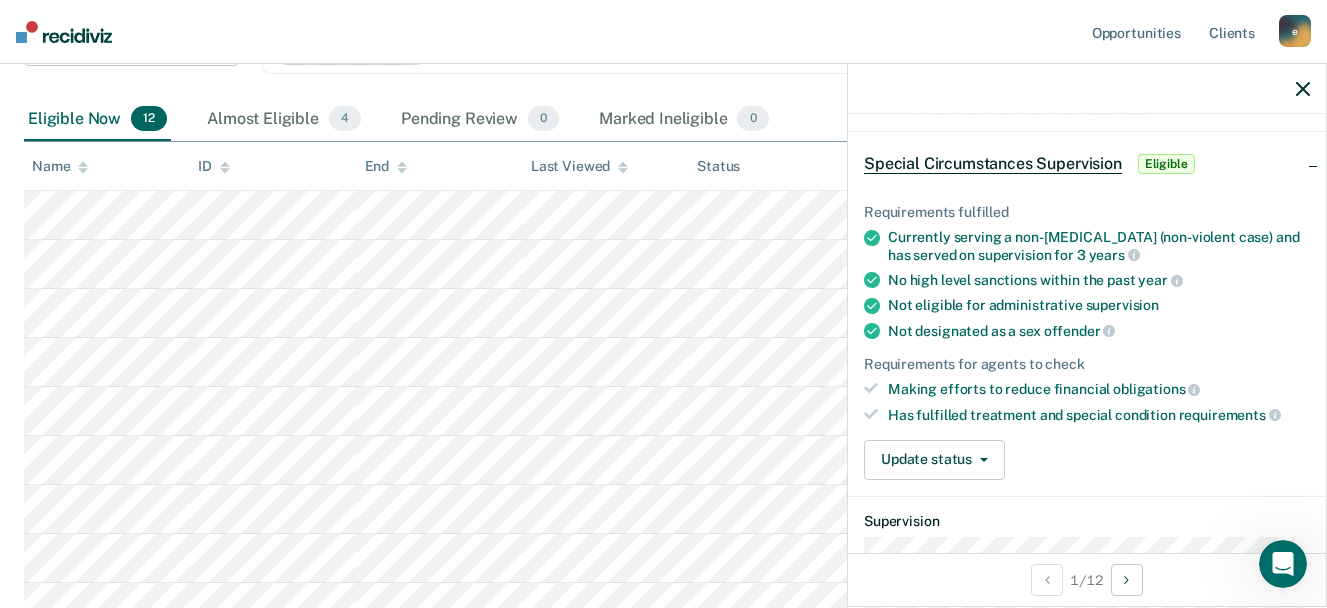 scroll, scrollTop: 23, scrollLeft: 0, axis: vertical 